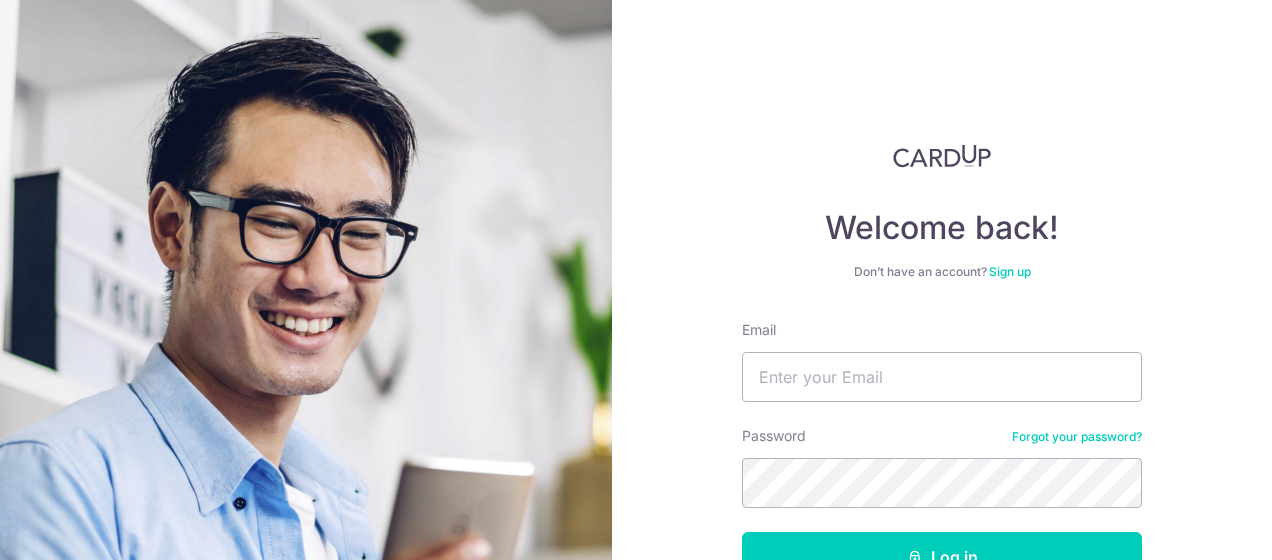 scroll, scrollTop: 0, scrollLeft: 0, axis: both 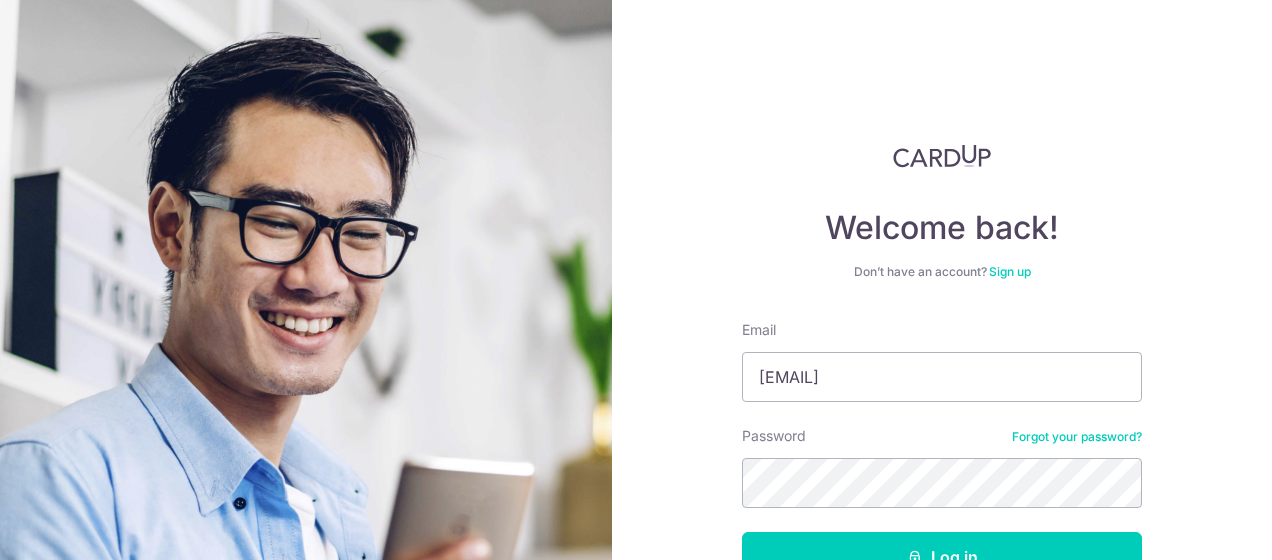 type on "[EMAIL]" 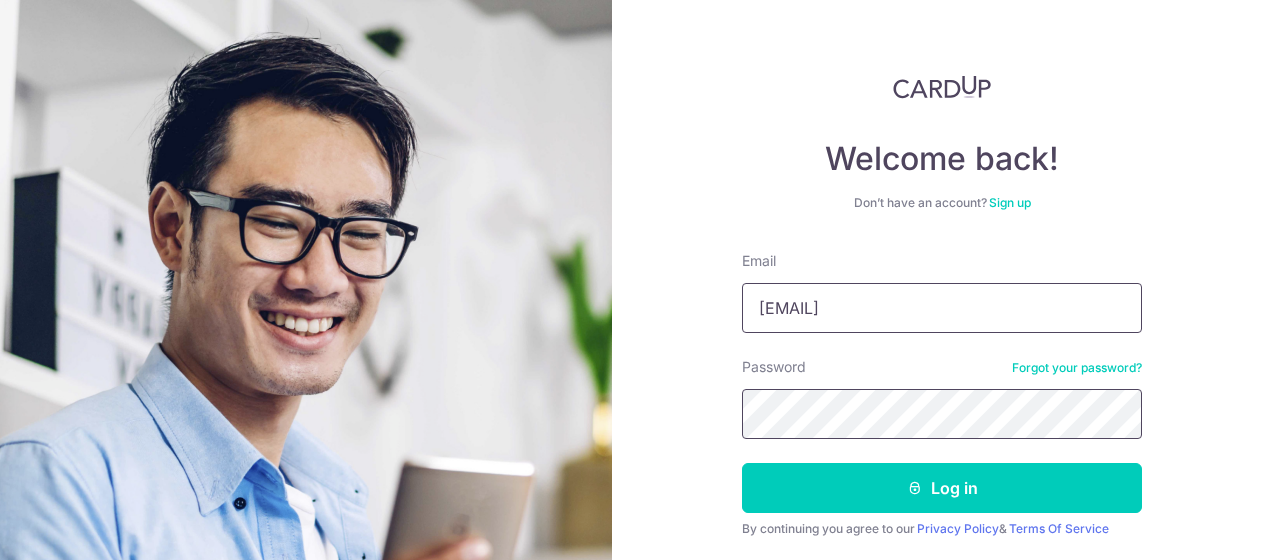 scroll, scrollTop: 100, scrollLeft: 0, axis: vertical 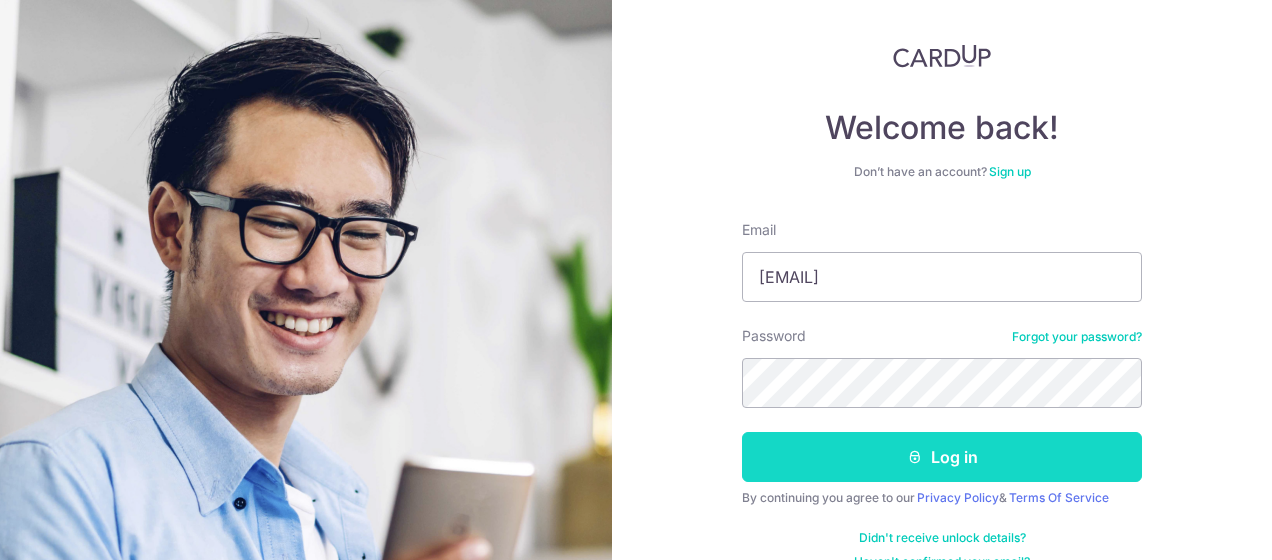 click on "Log in" at bounding box center (942, 457) 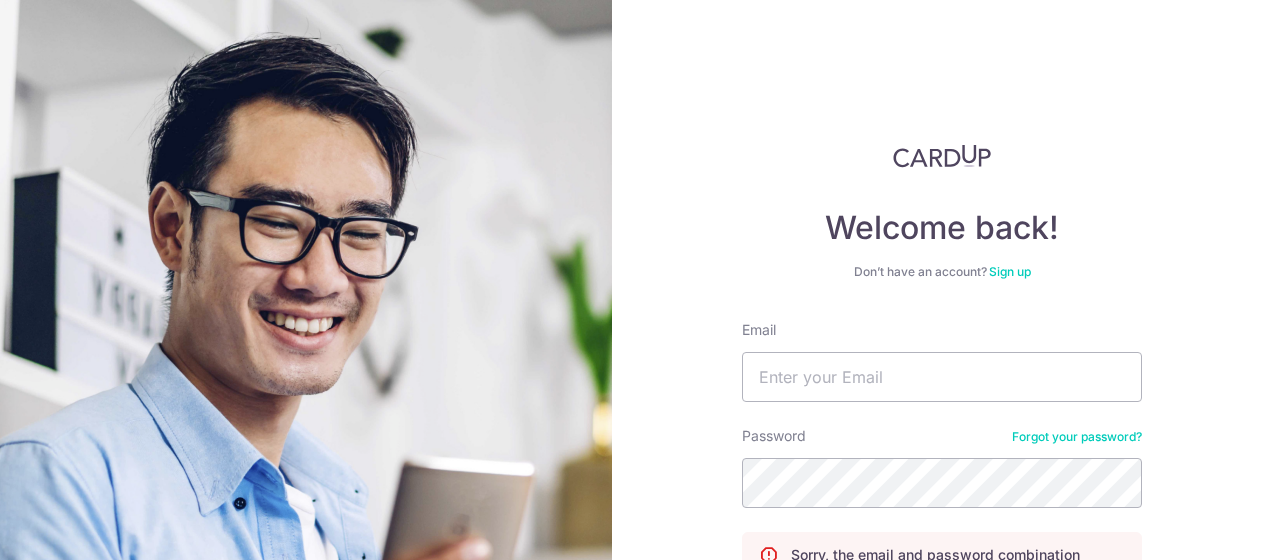 scroll, scrollTop: 0, scrollLeft: 0, axis: both 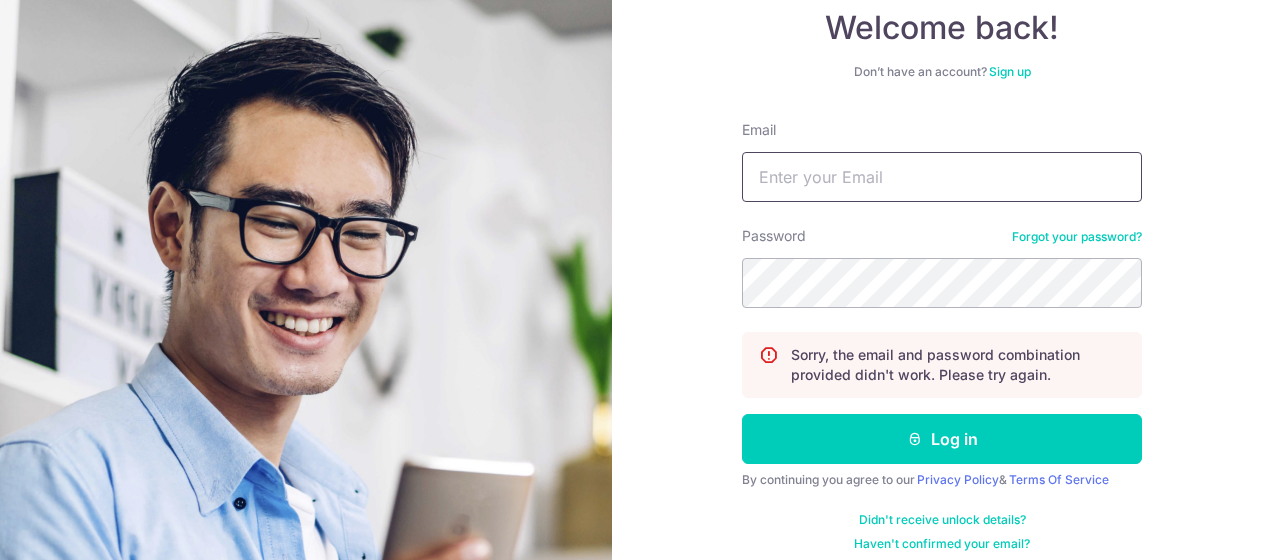 click on "Email" at bounding box center (942, 177) 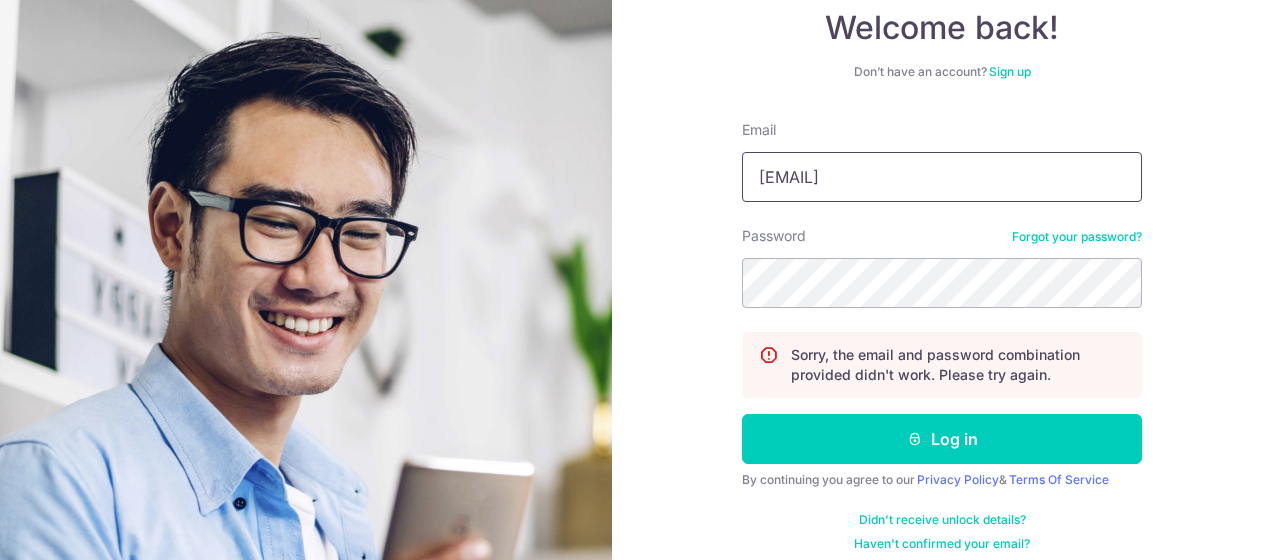 type on "[EMAIL]" 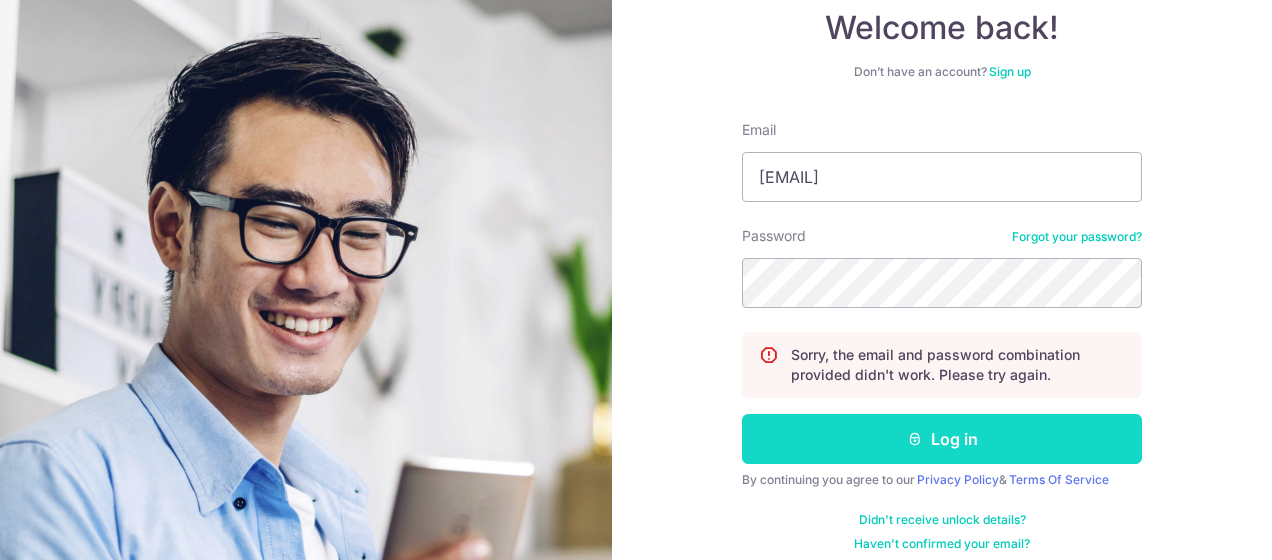 click on "Log in" at bounding box center [942, 439] 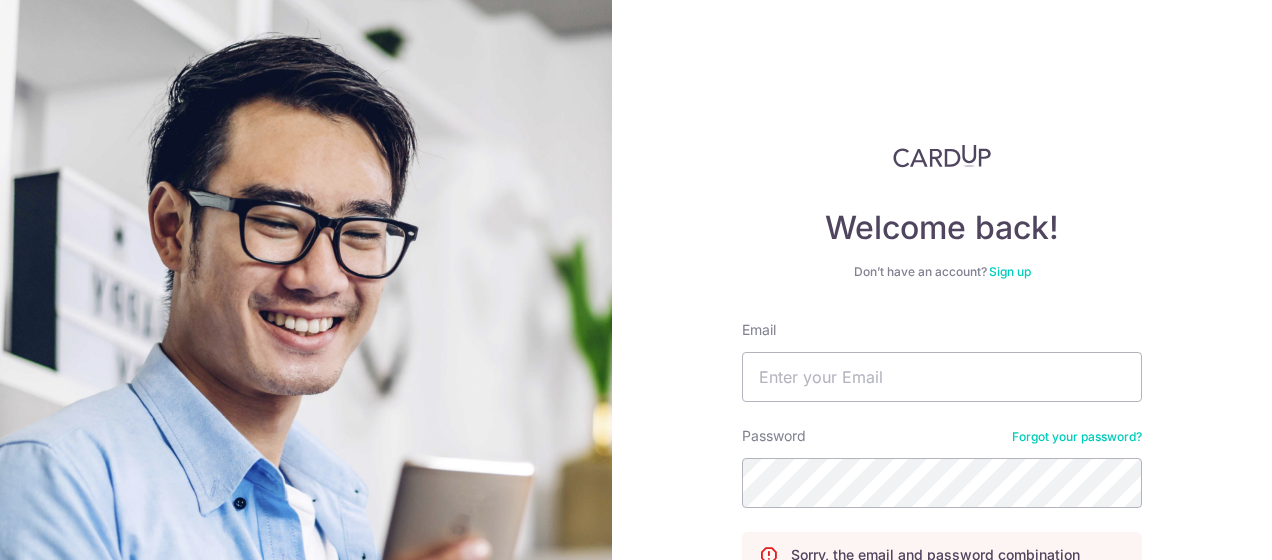 scroll, scrollTop: 0, scrollLeft: 0, axis: both 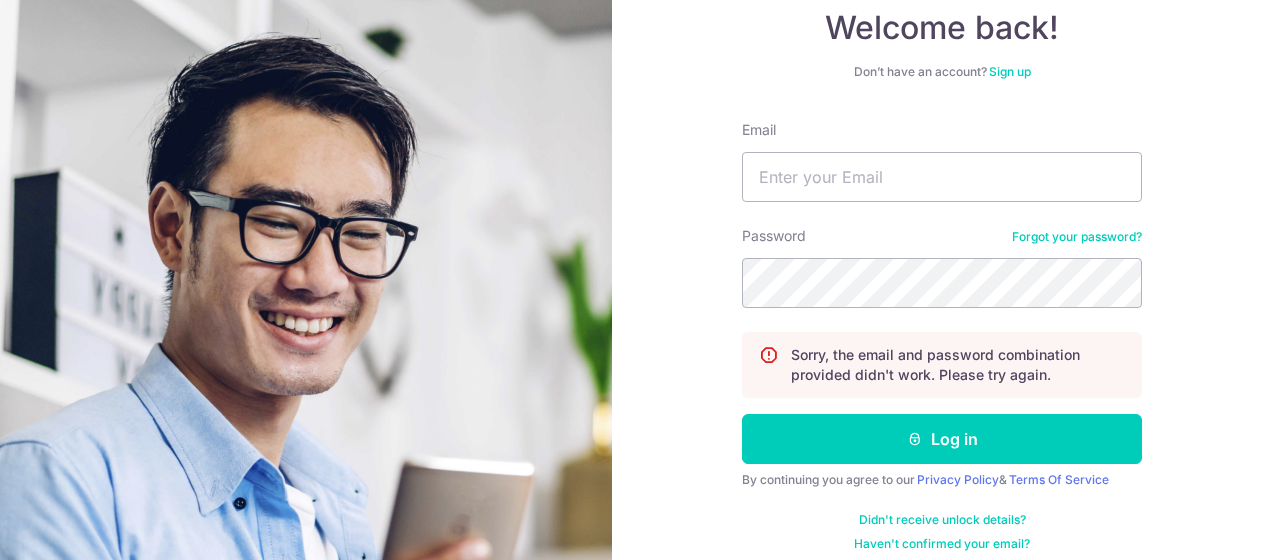 click on "Forgot your password?" at bounding box center [1077, 237] 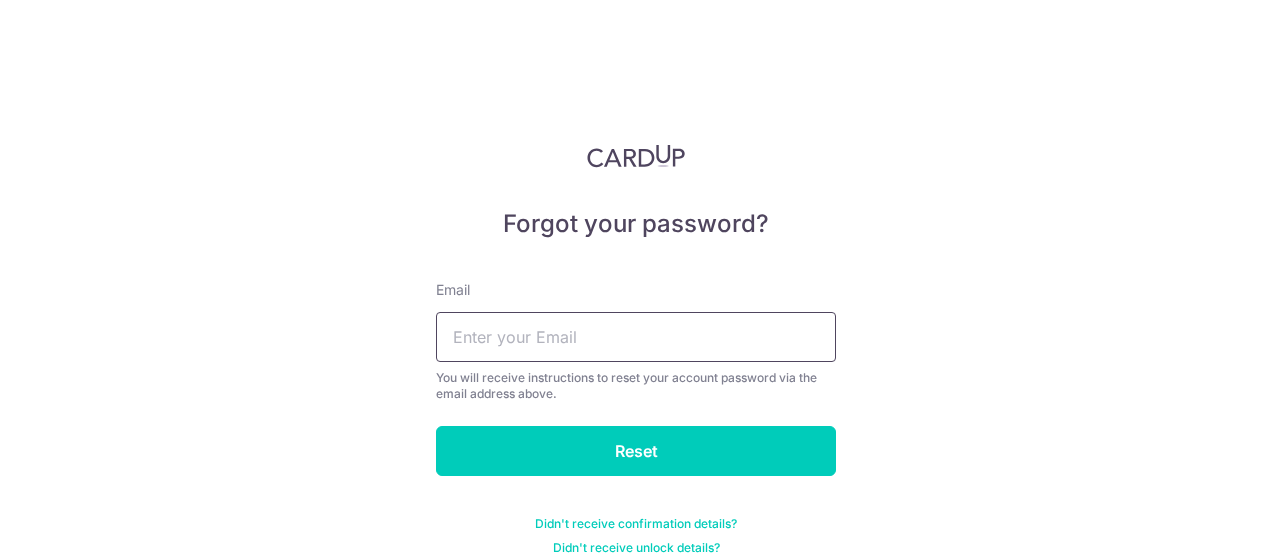 click at bounding box center (636, 337) 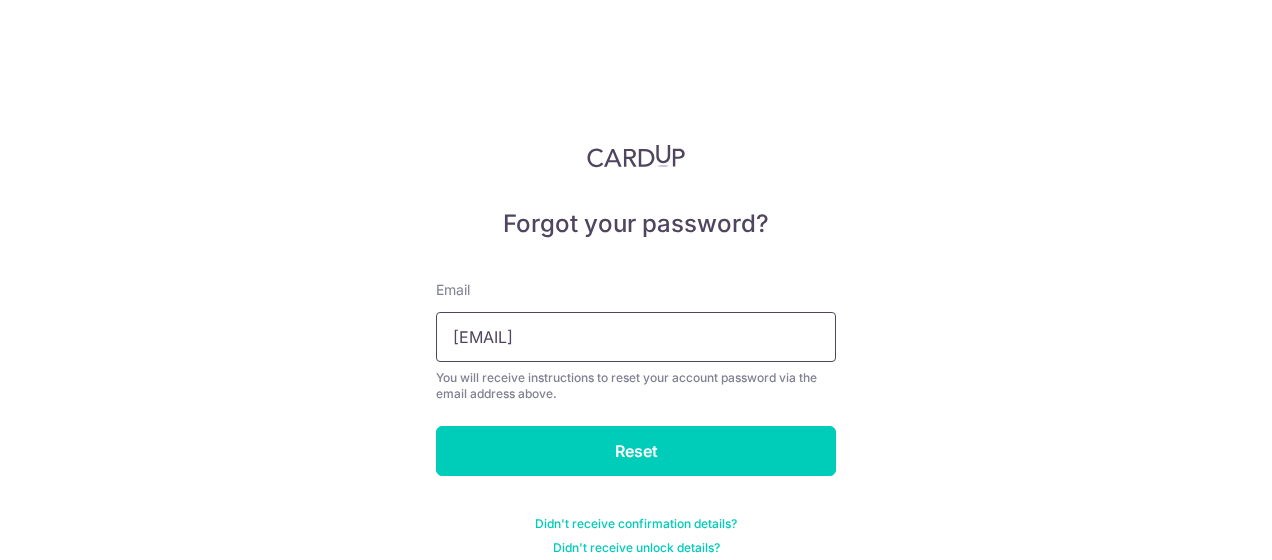 type on "[EMAIL]" 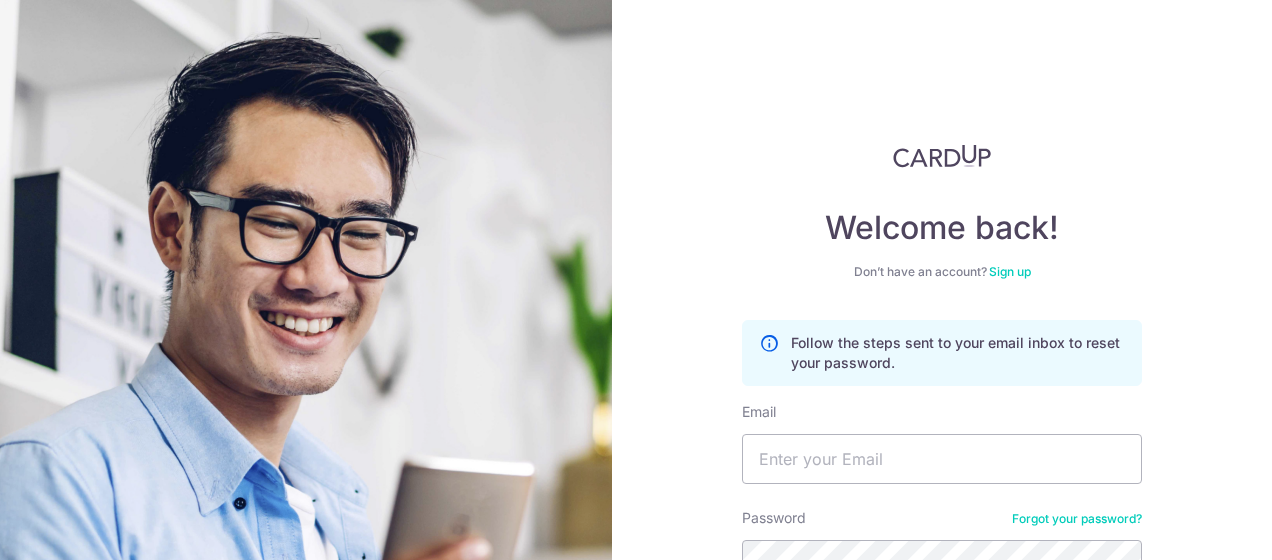 scroll, scrollTop: 0, scrollLeft: 0, axis: both 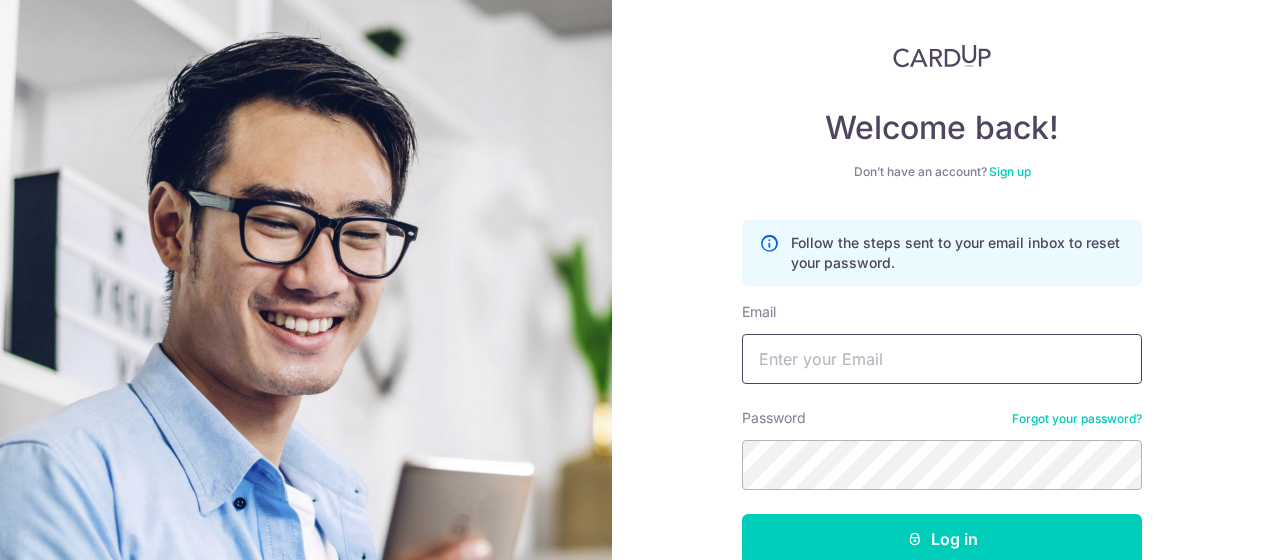 click on "Email" at bounding box center [942, 359] 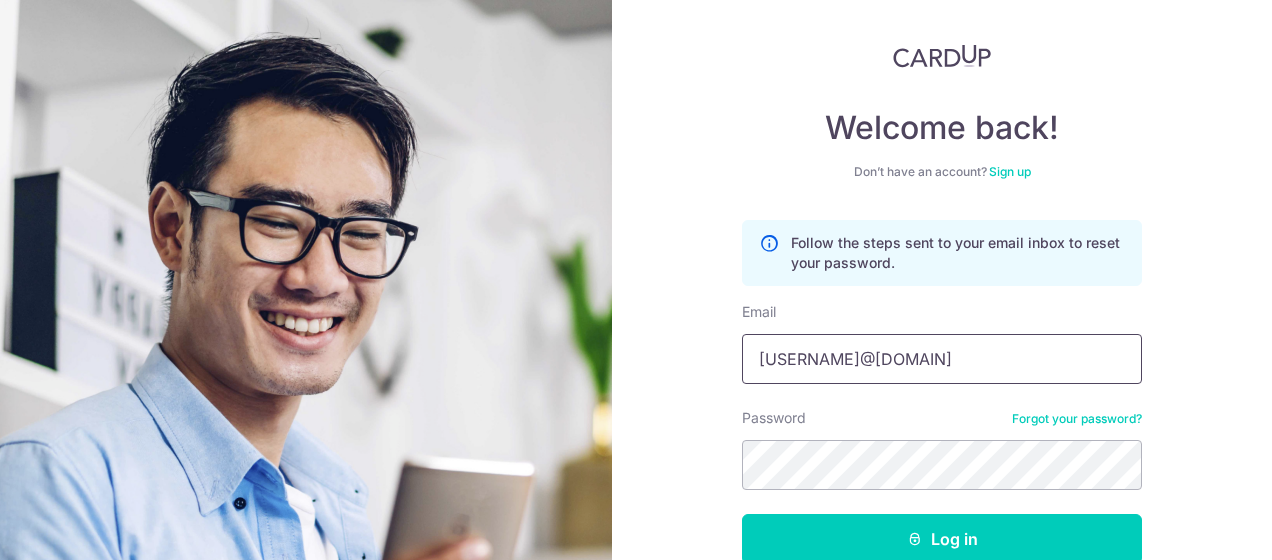 type on "[EMAIL]" 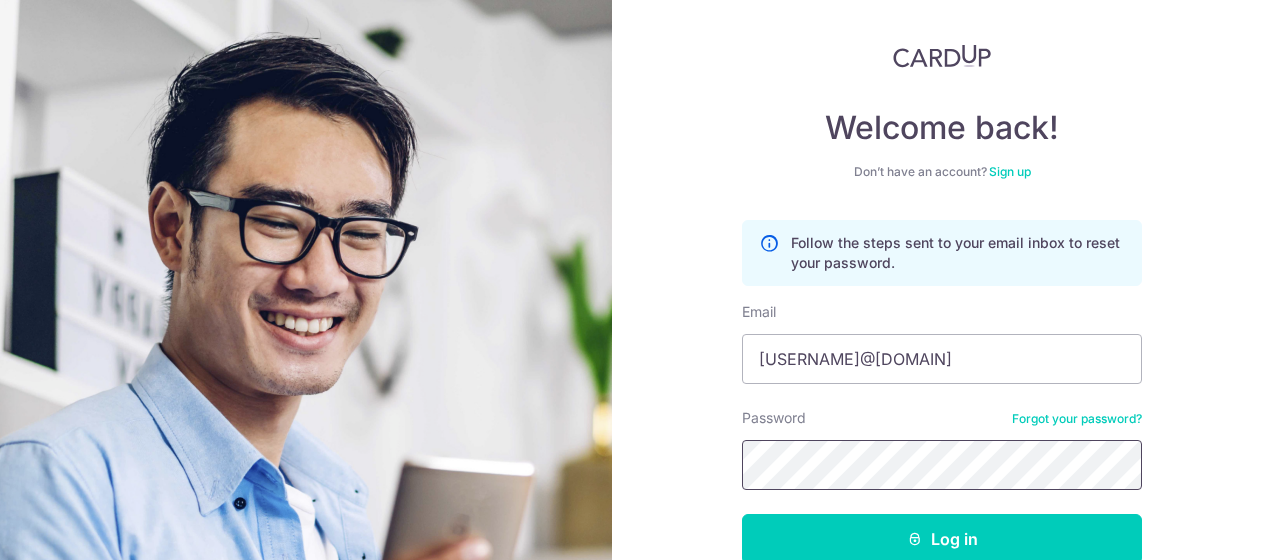 click on "Log in" at bounding box center [942, 539] 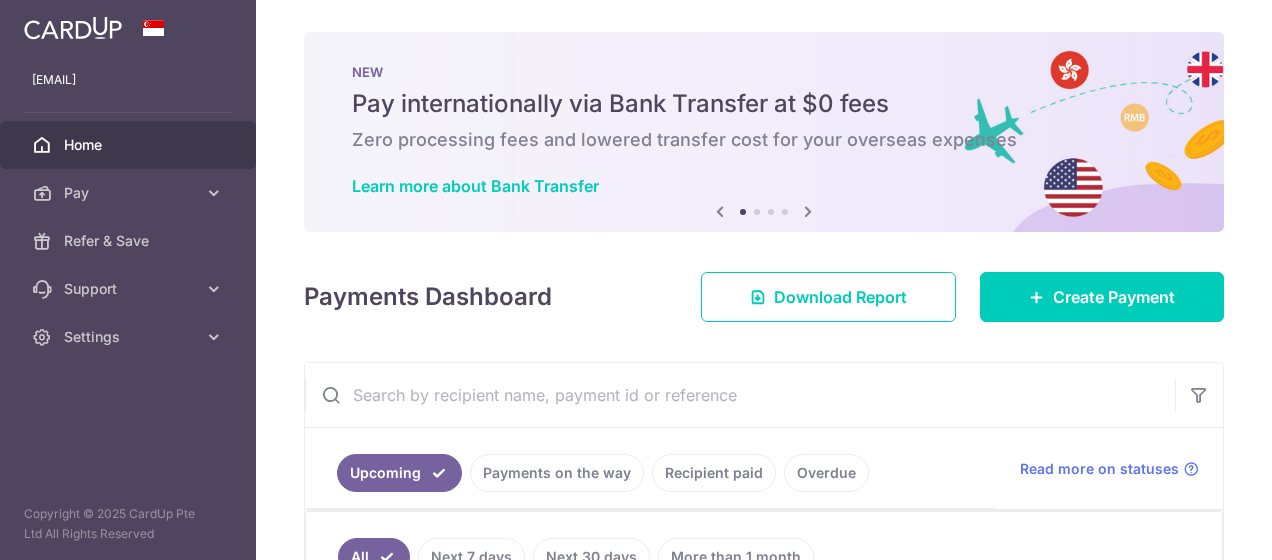 scroll, scrollTop: 0, scrollLeft: 0, axis: both 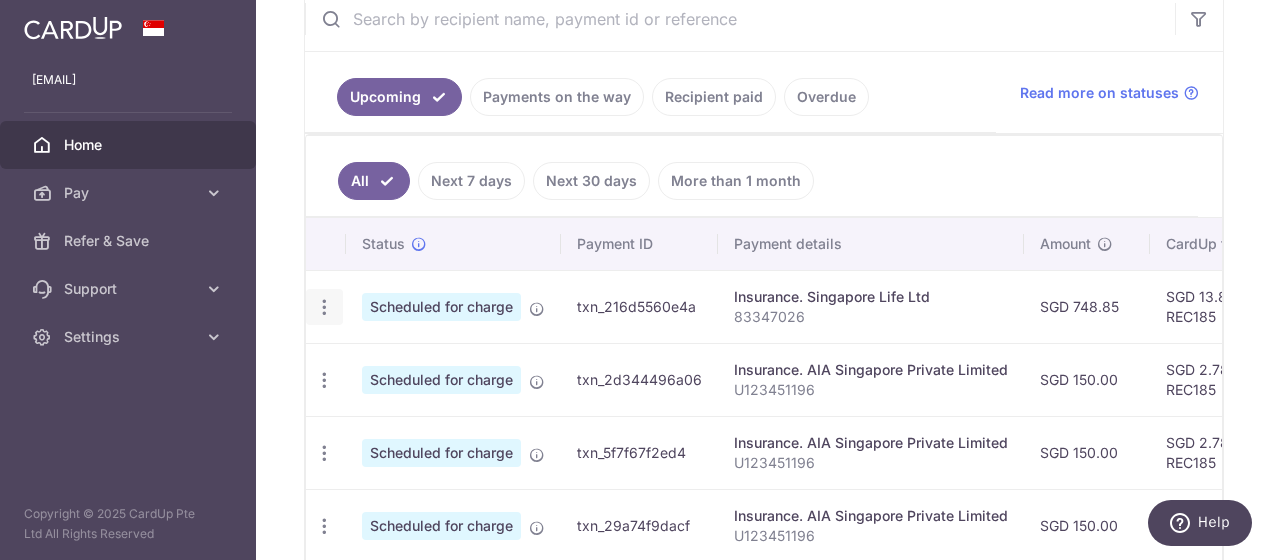 click at bounding box center [324, 307] 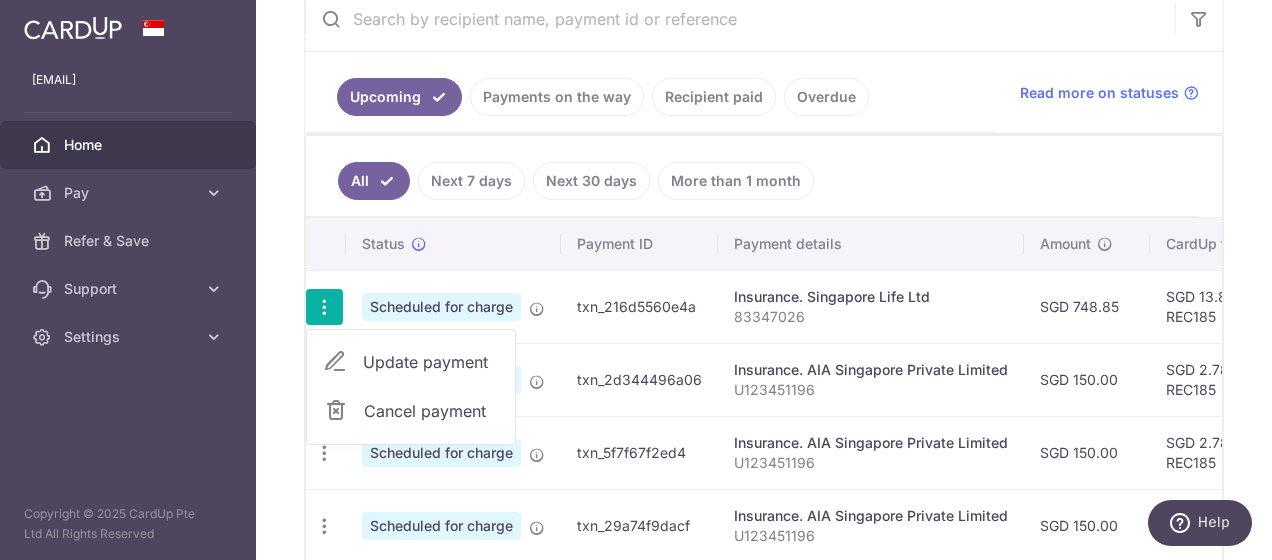 click on "Update payment" at bounding box center [431, 362] 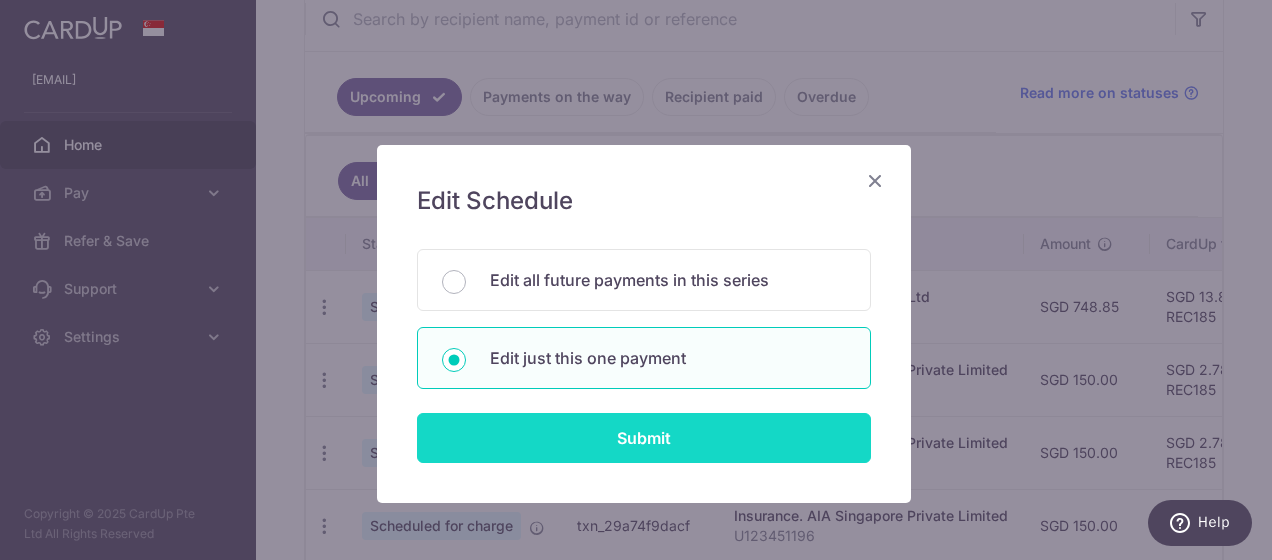 click on "Submit" at bounding box center [644, 438] 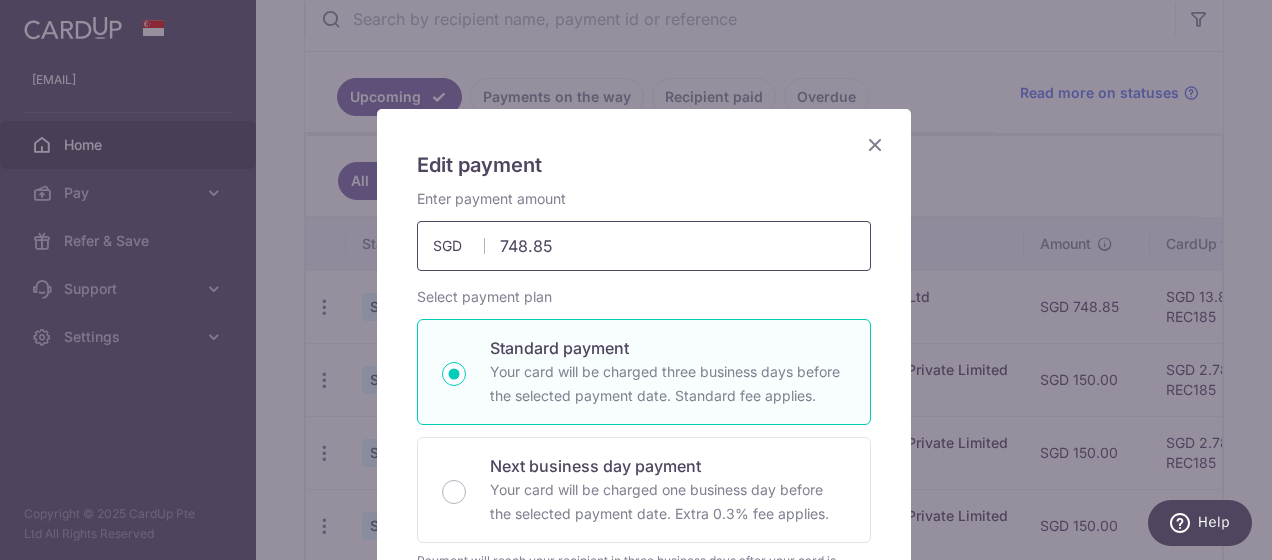 scroll, scrollTop: 0, scrollLeft: 0, axis: both 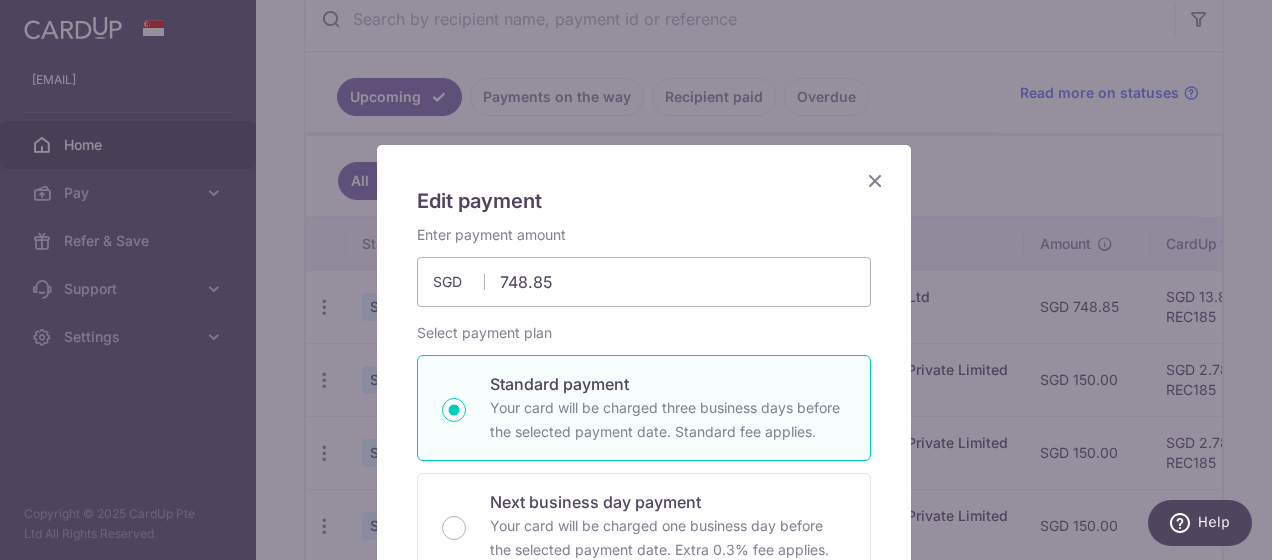 click at bounding box center [875, 180] 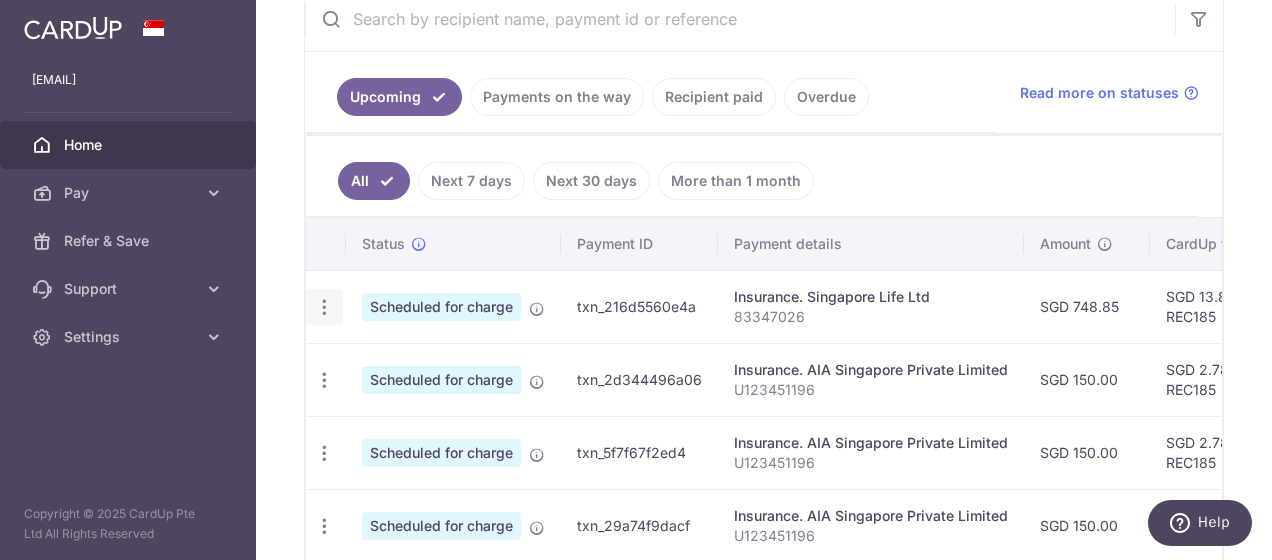 click at bounding box center (324, 307) 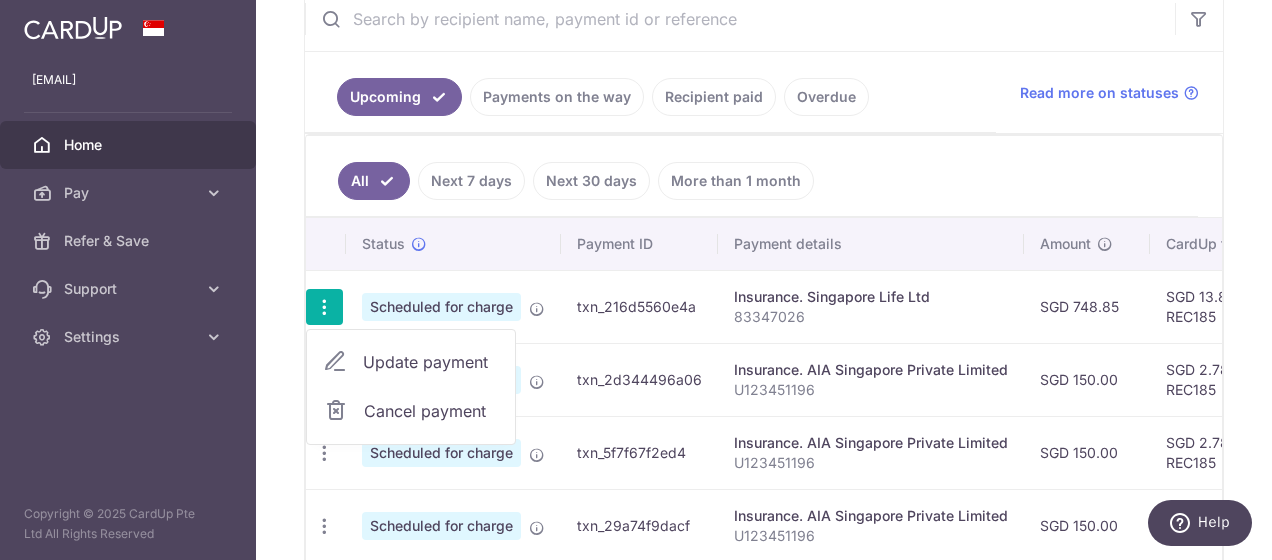 click on "Update payment" at bounding box center [431, 362] 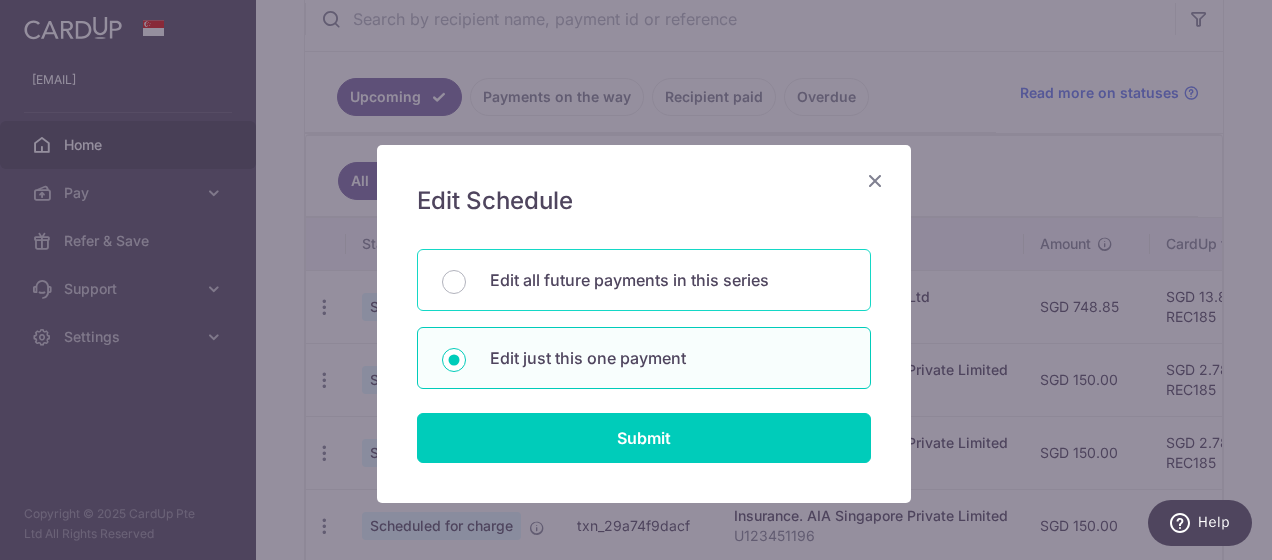 click on "Edit all future payments in this series" at bounding box center [644, 280] 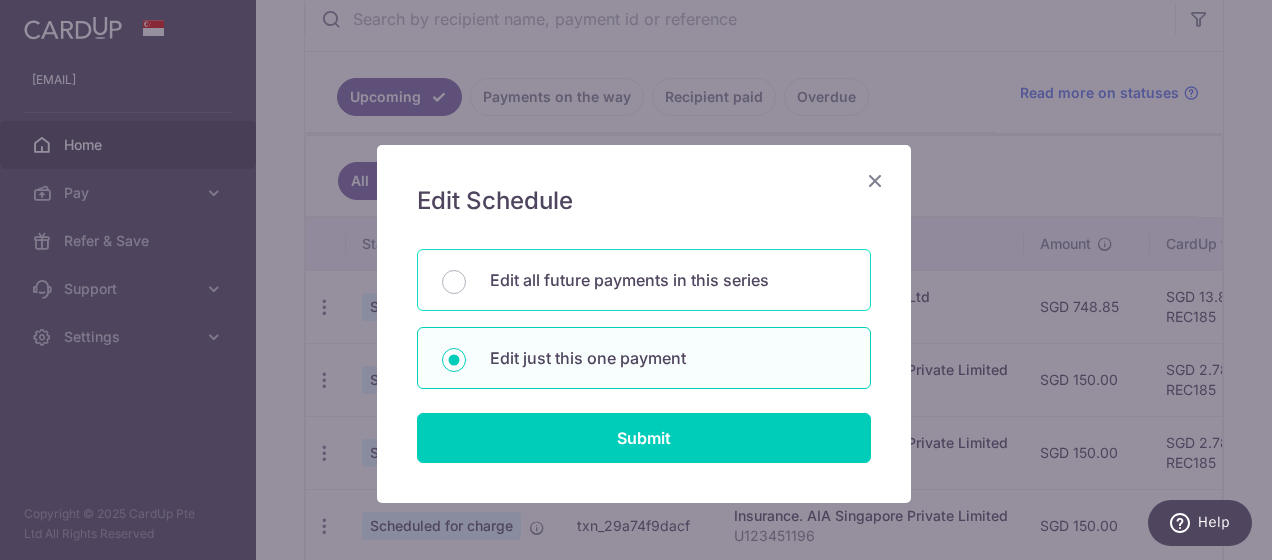 radio on "true" 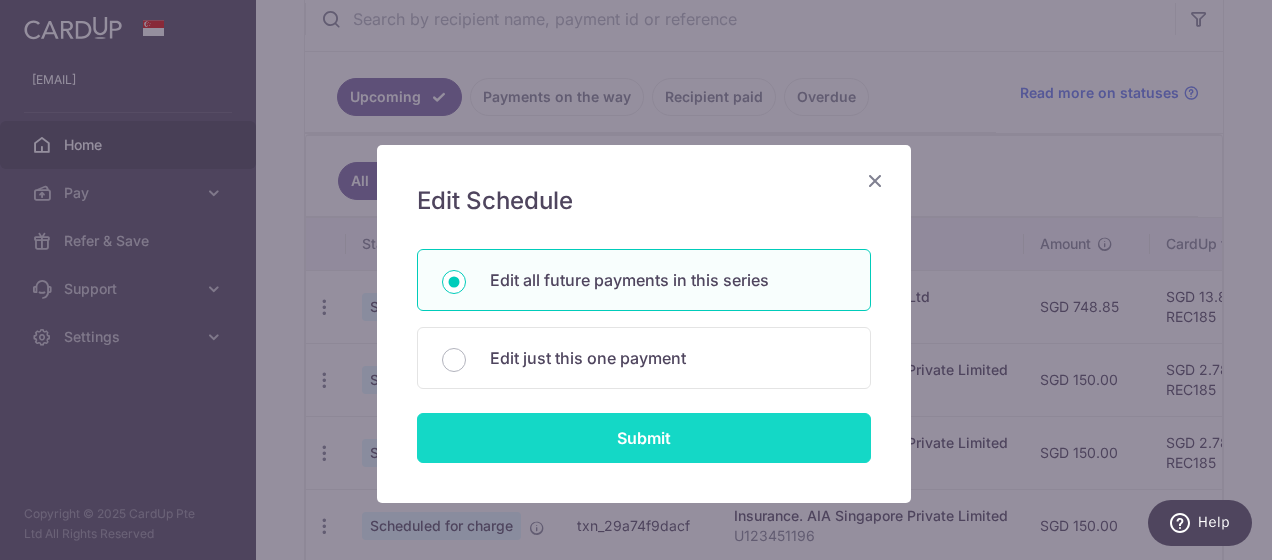 click on "Submit" at bounding box center (644, 438) 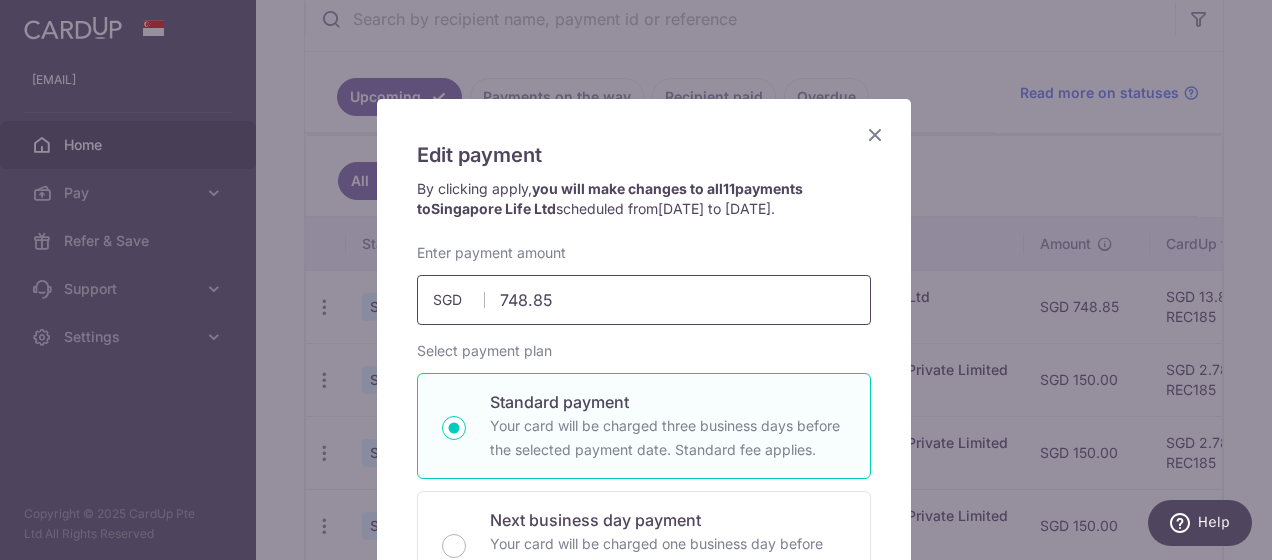 scroll, scrollTop: 0, scrollLeft: 0, axis: both 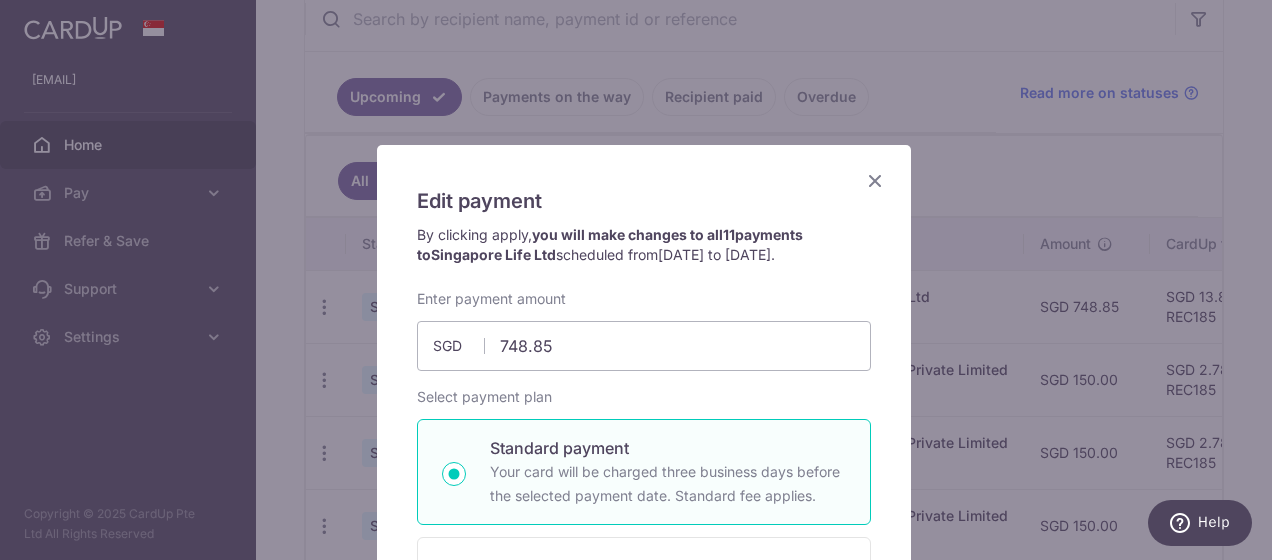 click at bounding box center [875, 180] 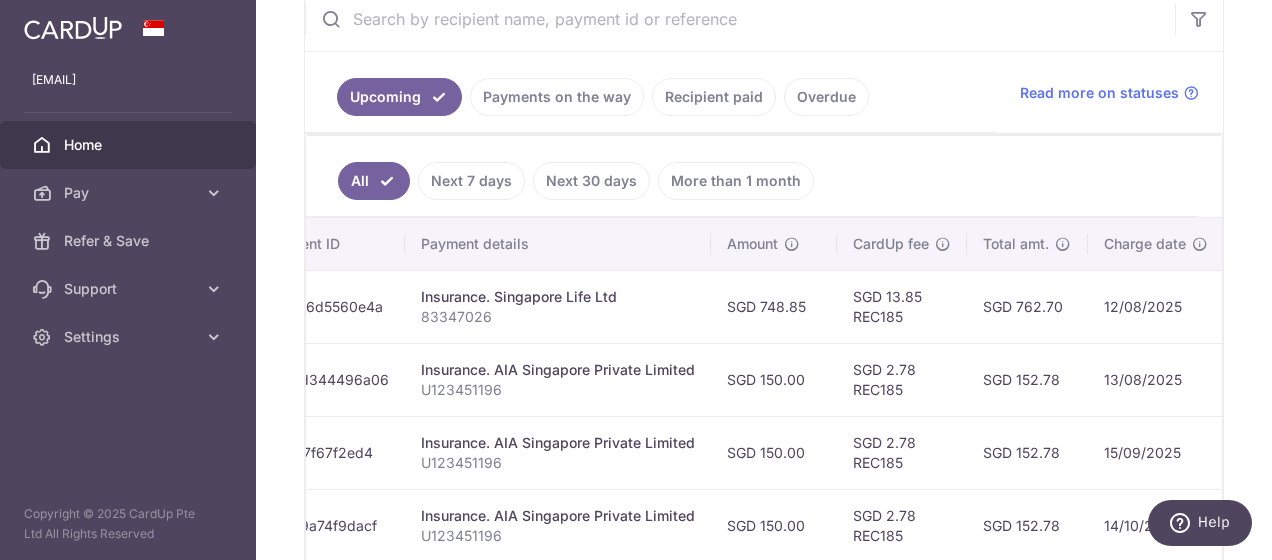 scroll, scrollTop: 0, scrollLeft: 577, axis: horizontal 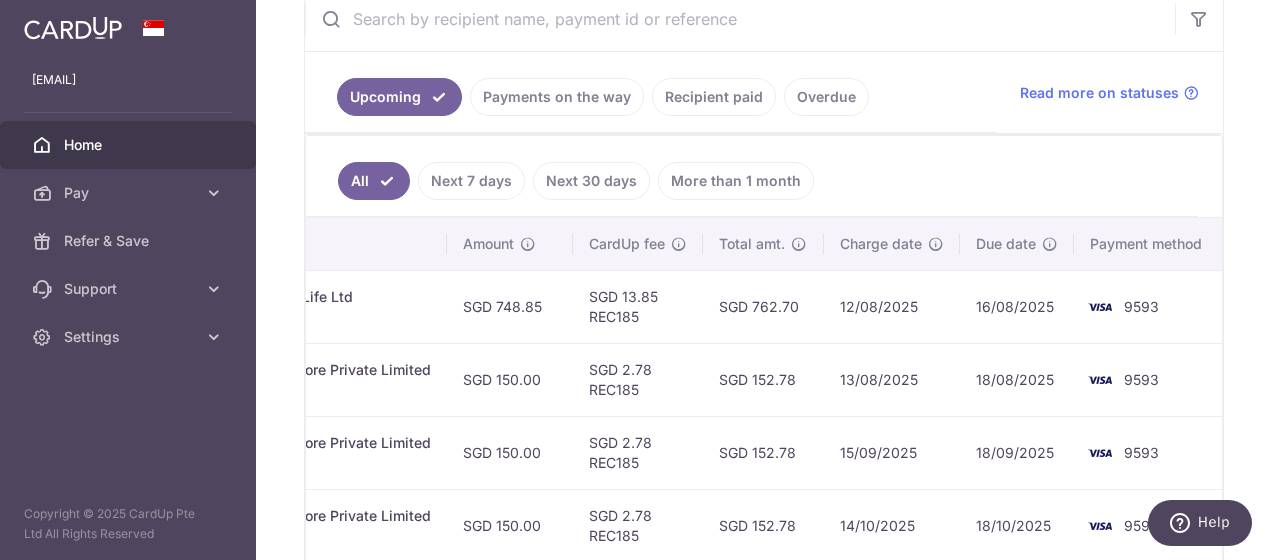 drag, startPoint x: 1127, startPoint y: 301, endPoint x: 1000, endPoint y: 305, distance: 127.06297 